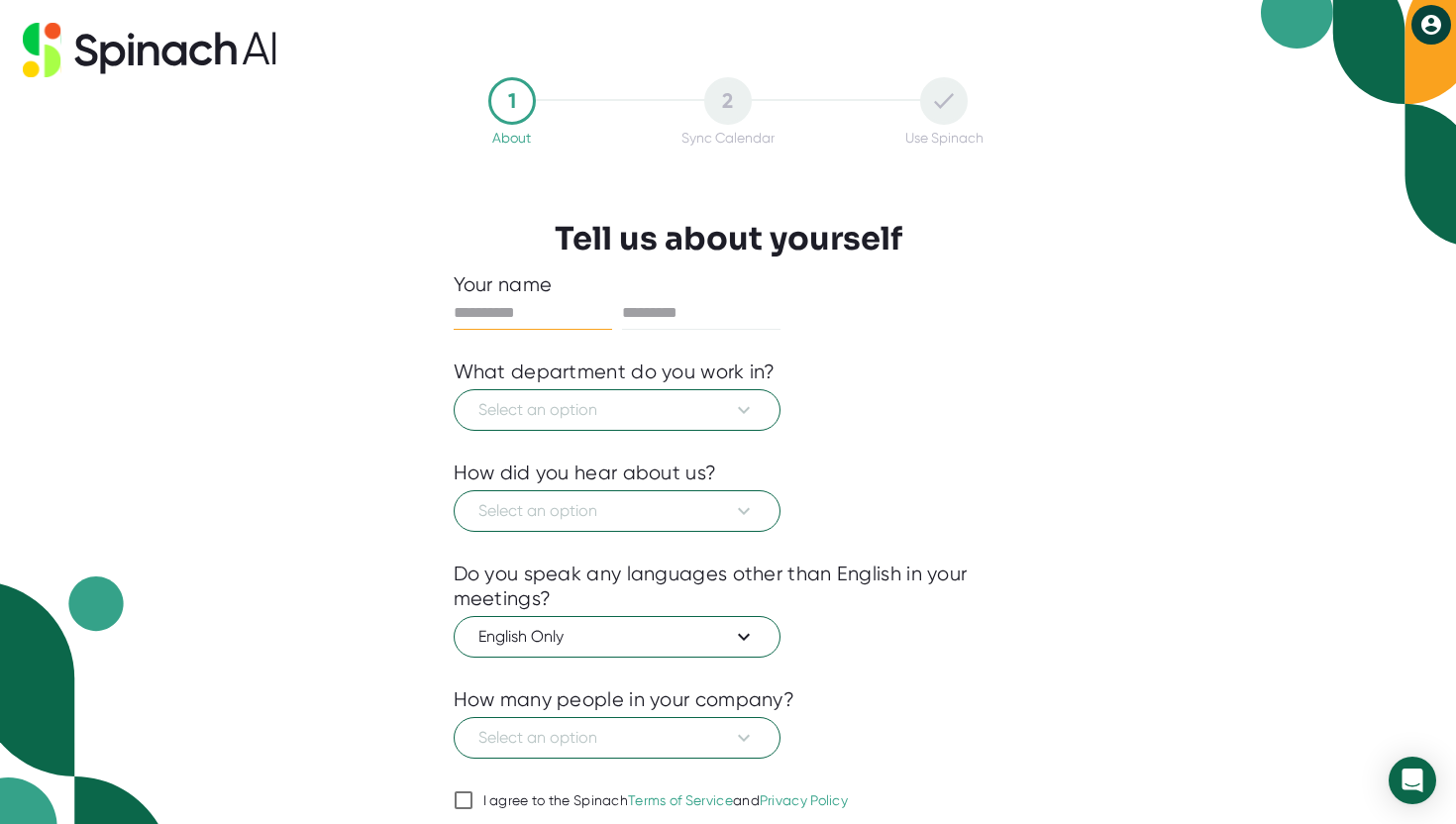 scroll, scrollTop: 0, scrollLeft: 0, axis: both 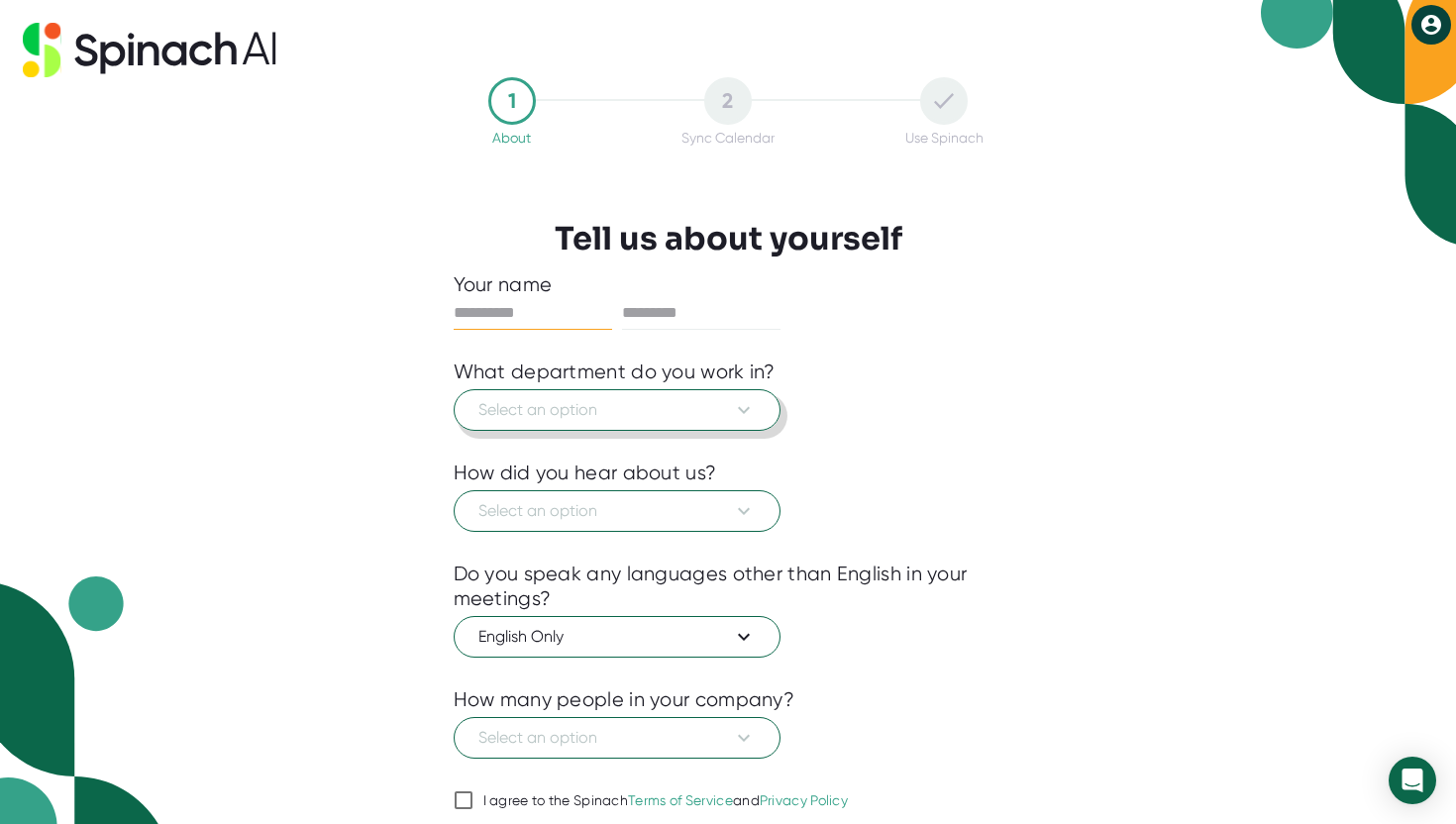 click on "Select an option" at bounding box center (617, 410) 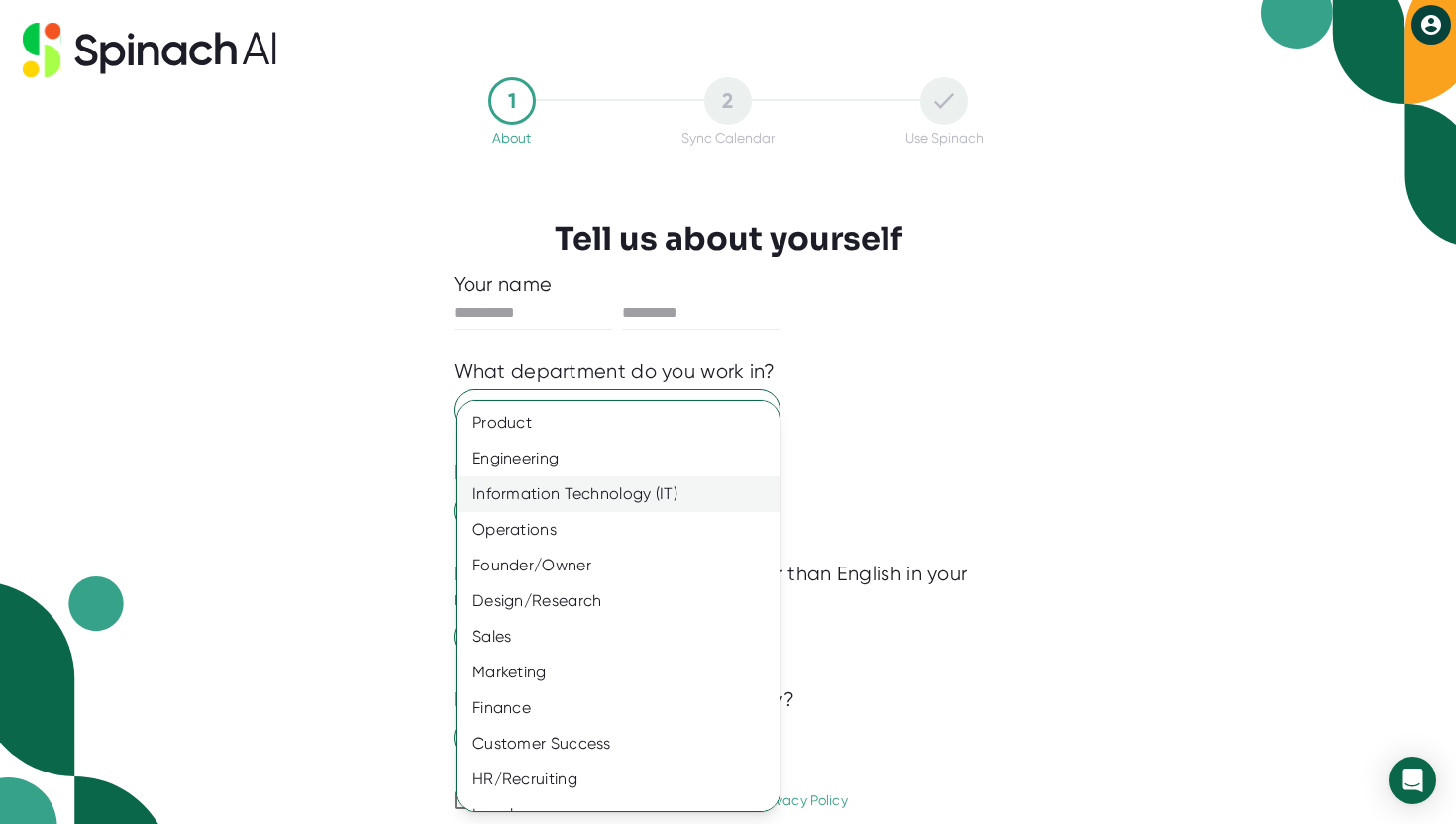 click on "Information Technology (IT)" at bounding box center [618, 423] 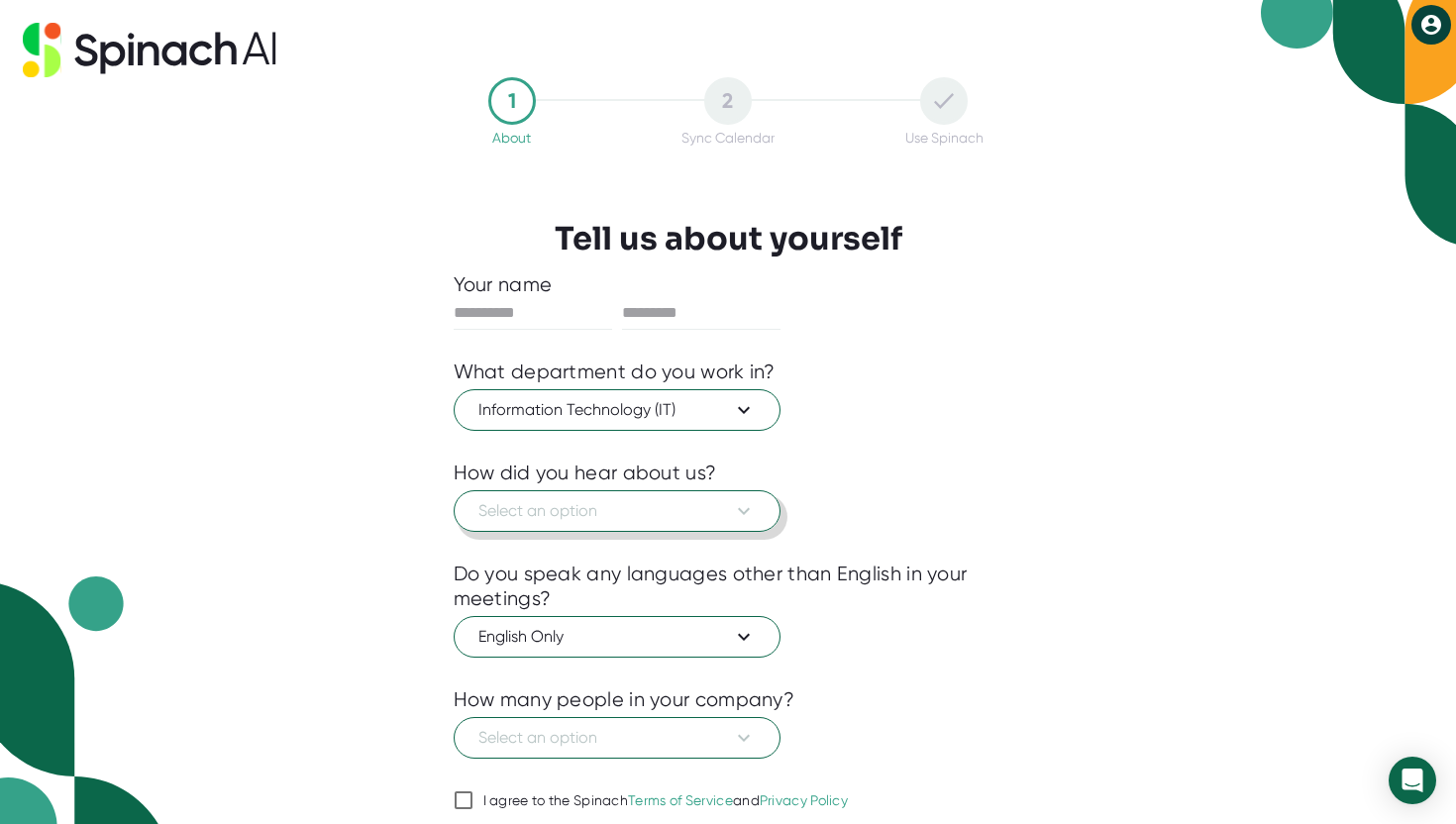 click on "Select an option" at bounding box center [617, 511] 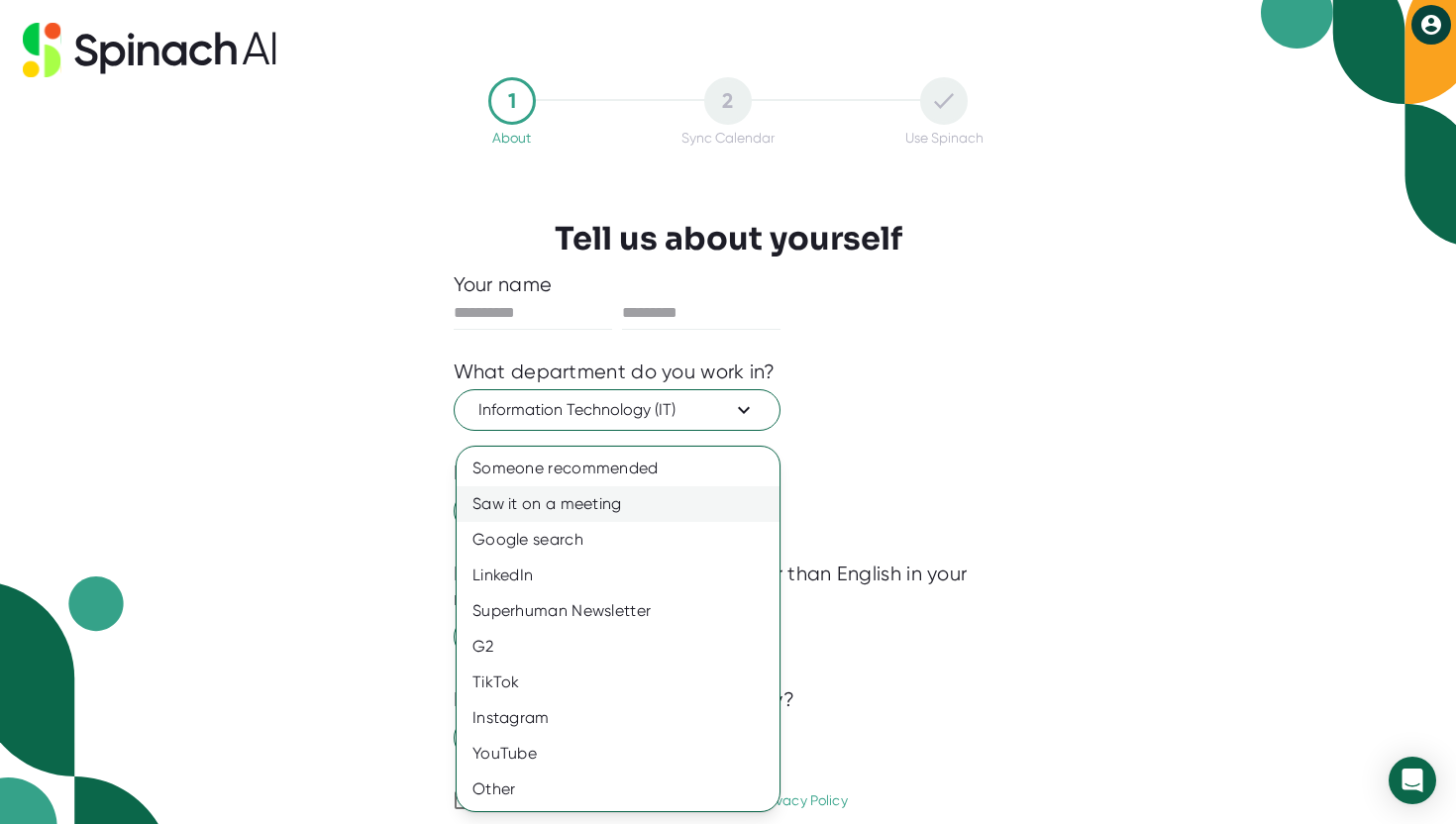 click on "Saw it on a meeting" at bounding box center (618, 468) 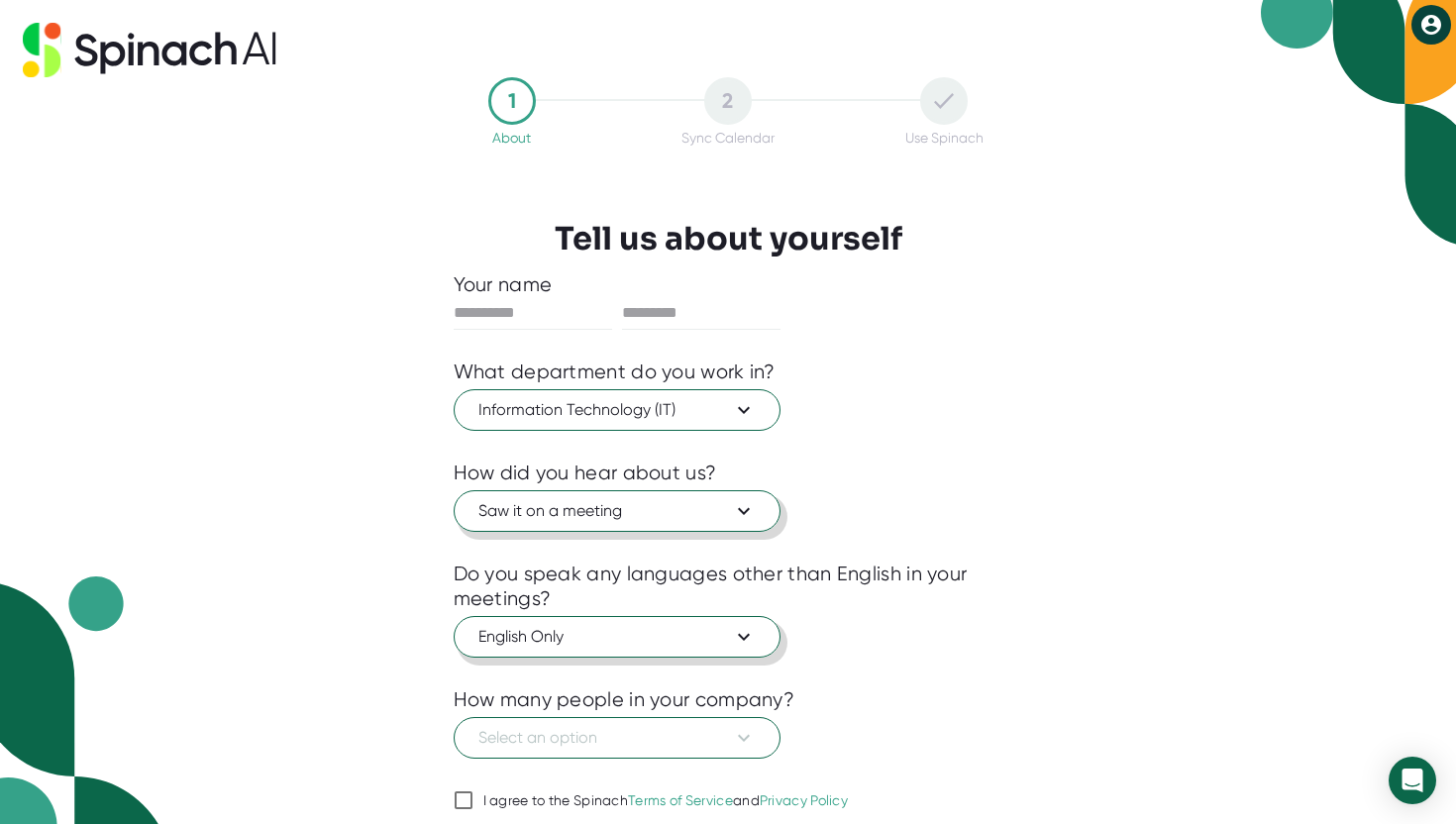 scroll, scrollTop: 74, scrollLeft: 0, axis: vertical 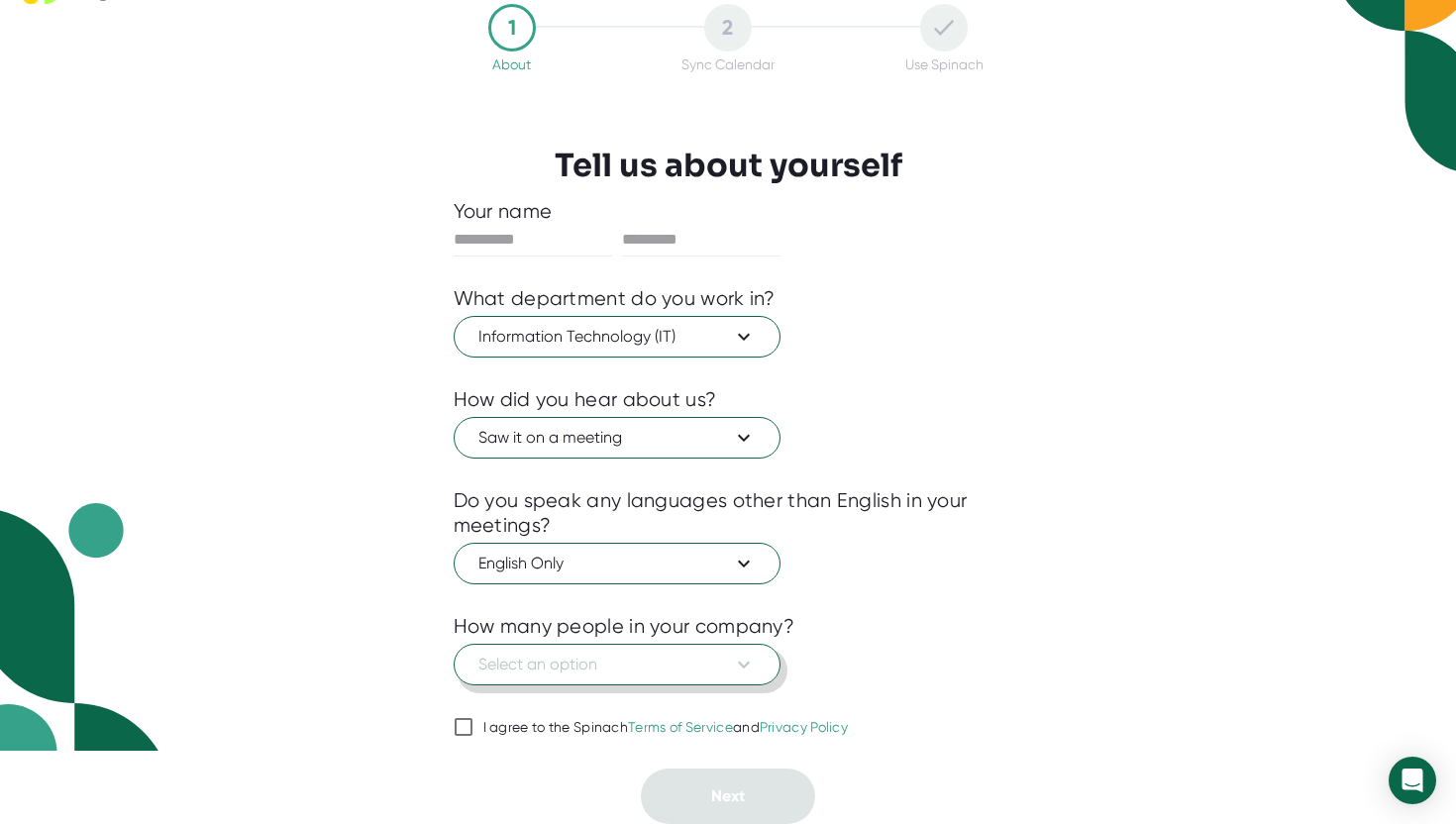 click on "Select an option" at bounding box center (617, 665) 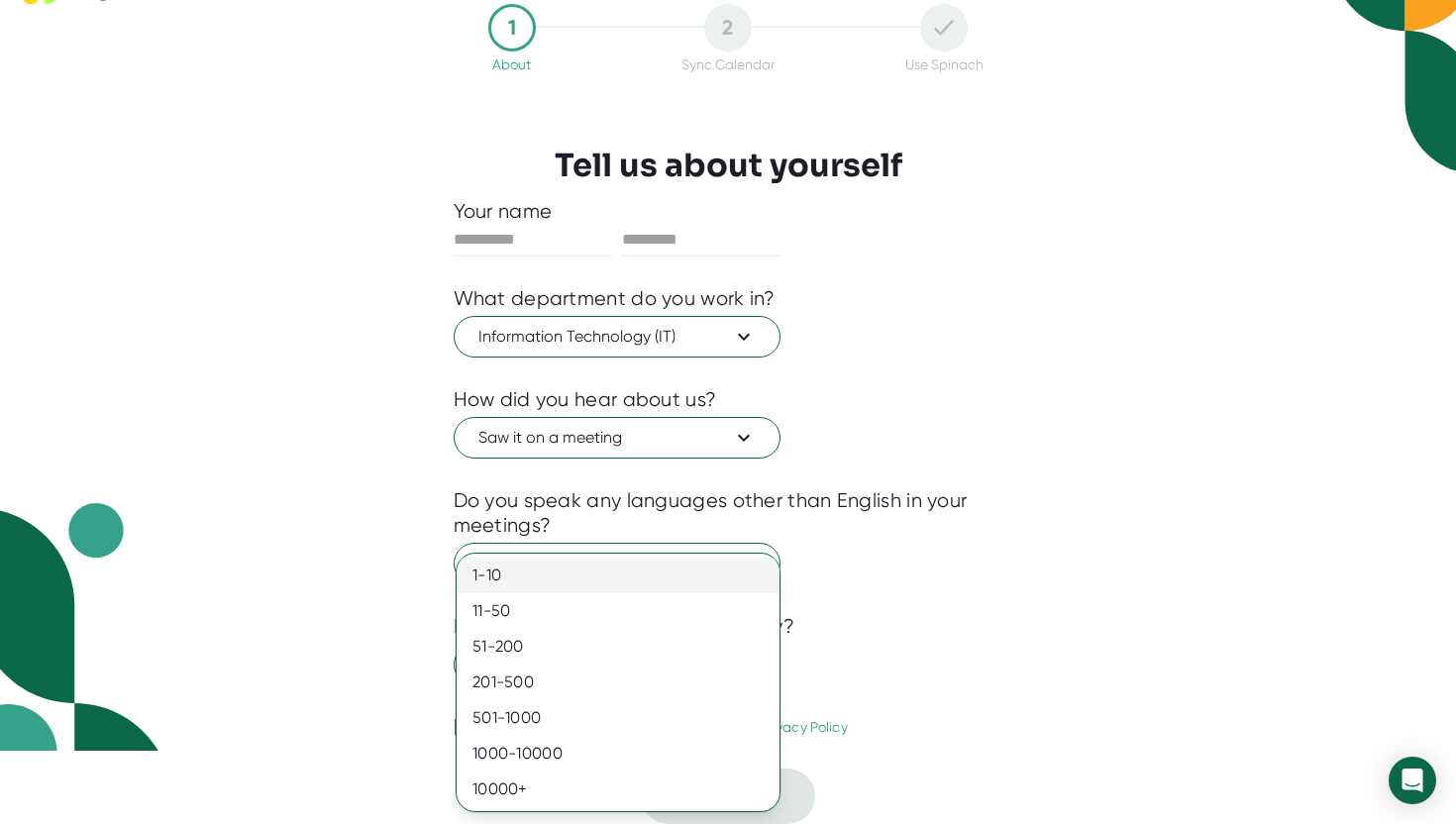 click on "1-10" at bounding box center (618, 575) 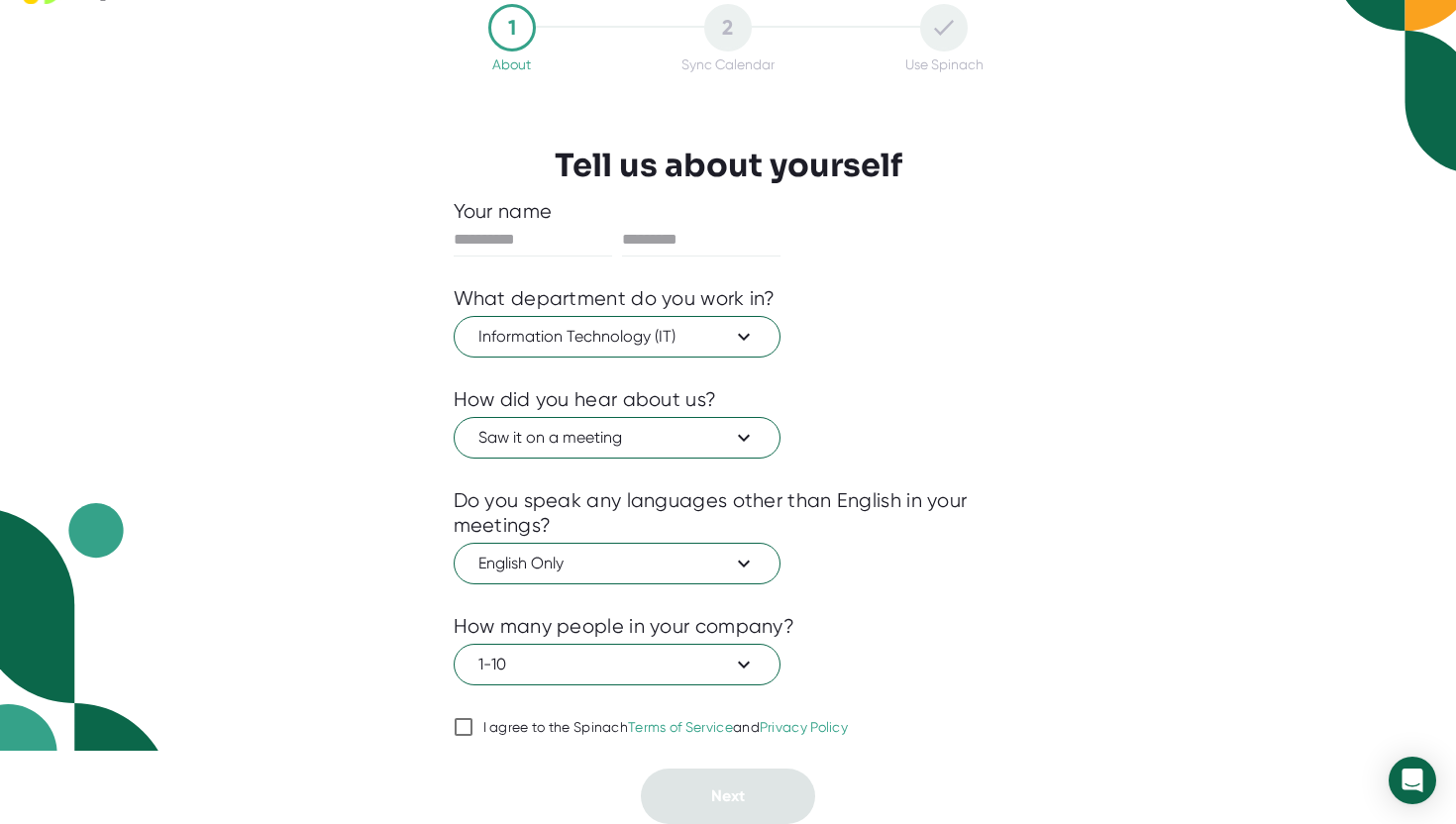 click on "I agree to the Spinach  Terms of Service  and  Privacy Policy" at bounding box center (464, 727) 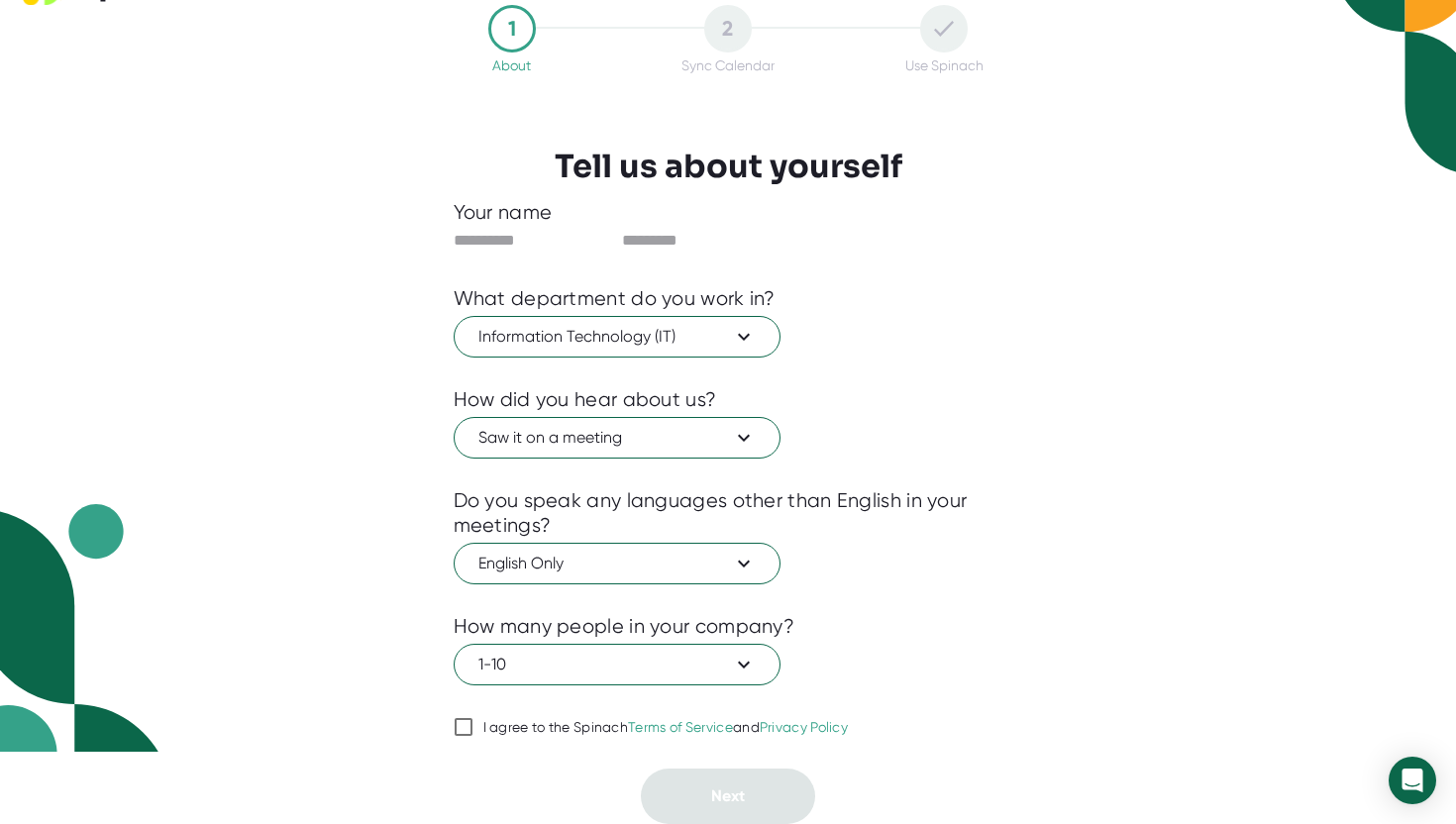 checkbox on "true" 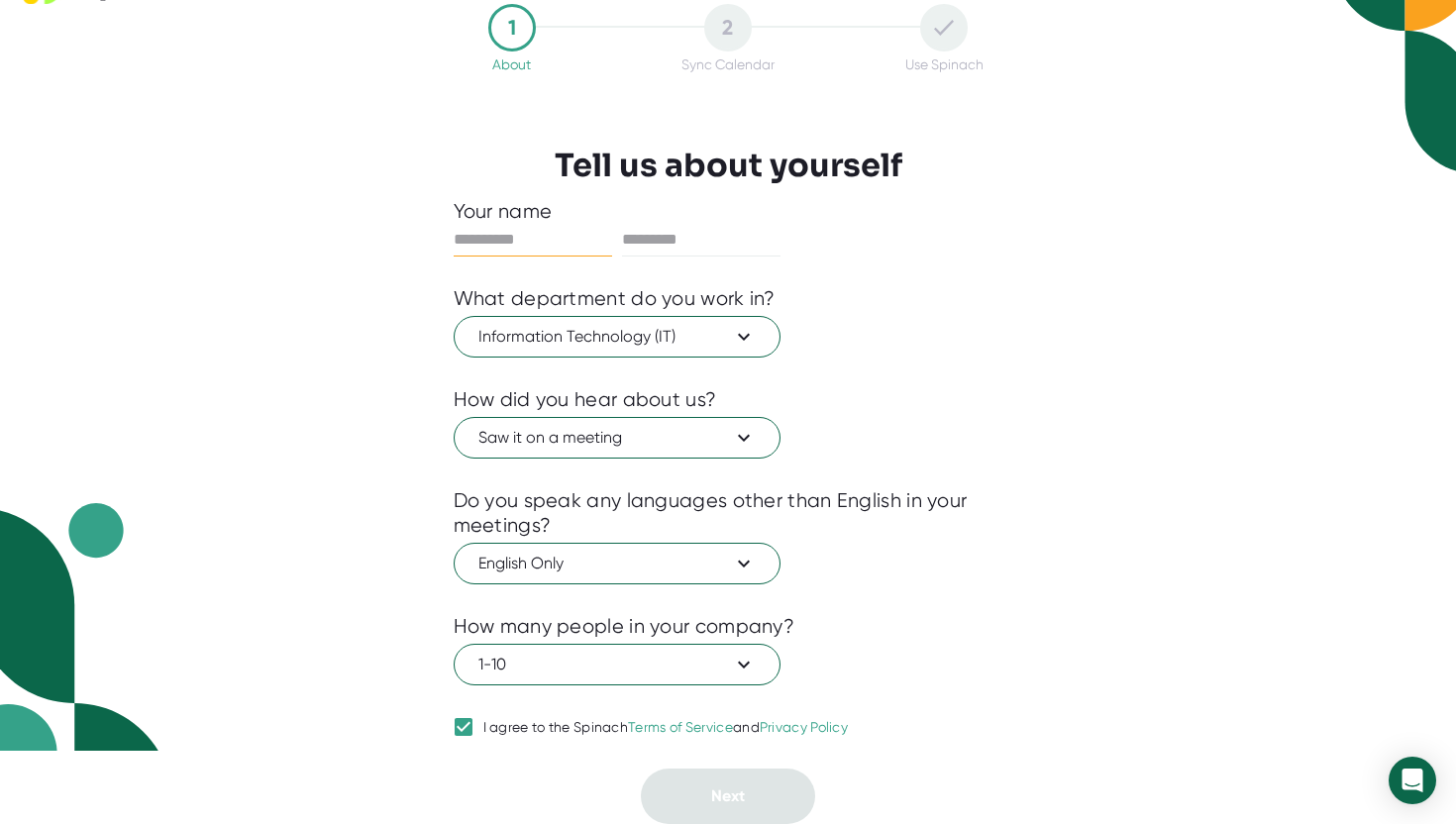 click at bounding box center [533, 240] 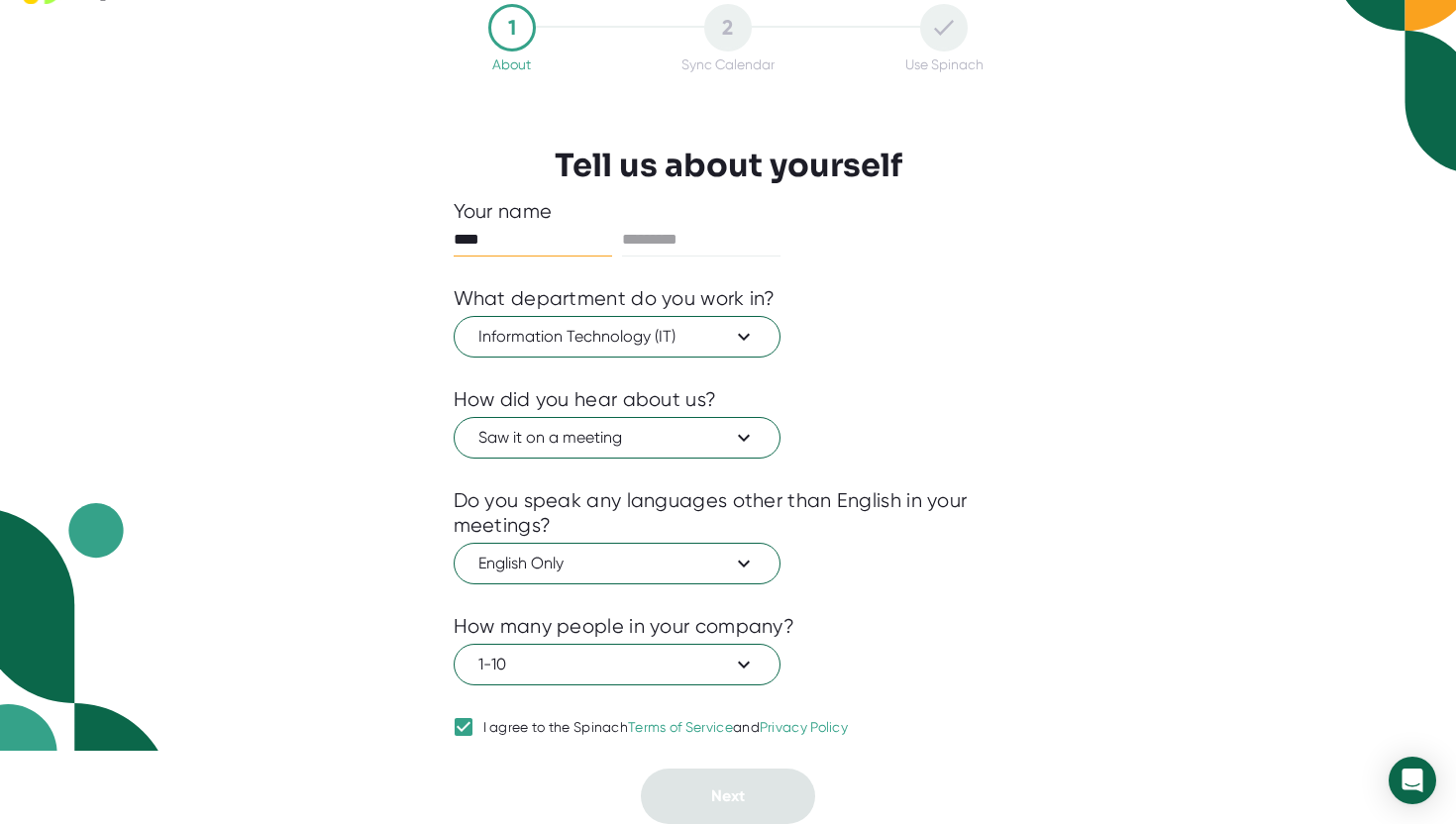 type on "****" 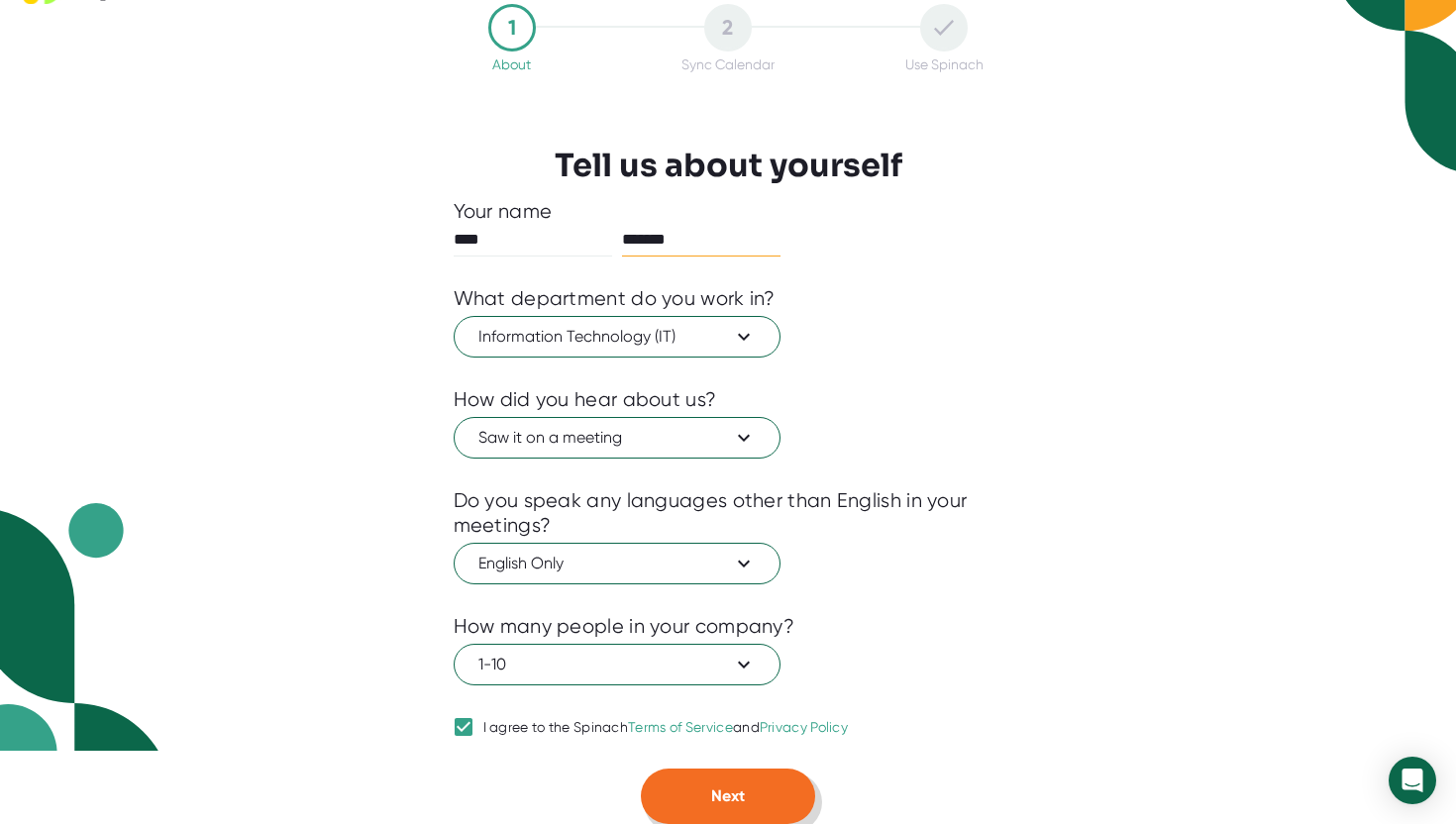 type on "*******" 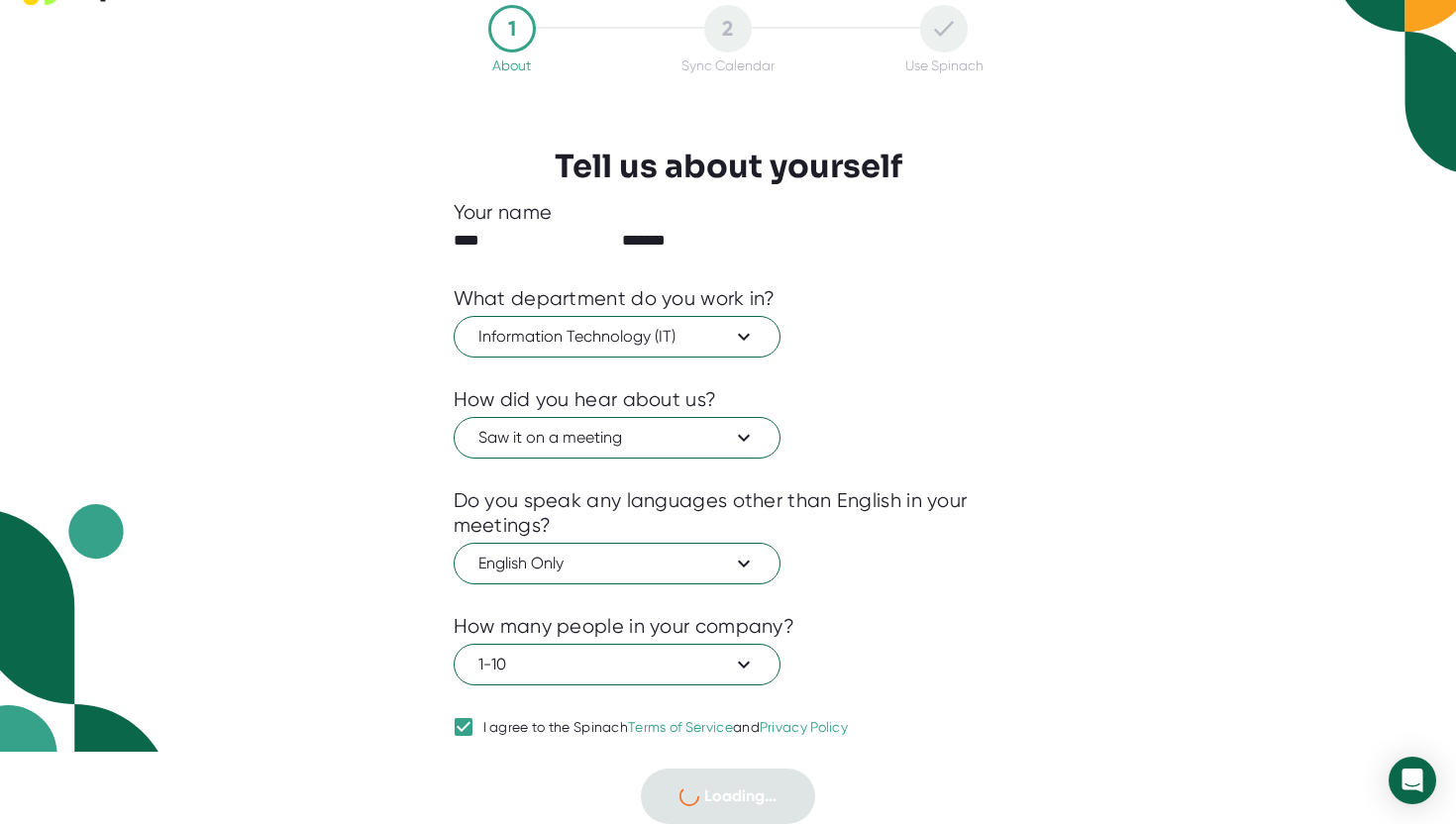 scroll, scrollTop: 0, scrollLeft: 0, axis: both 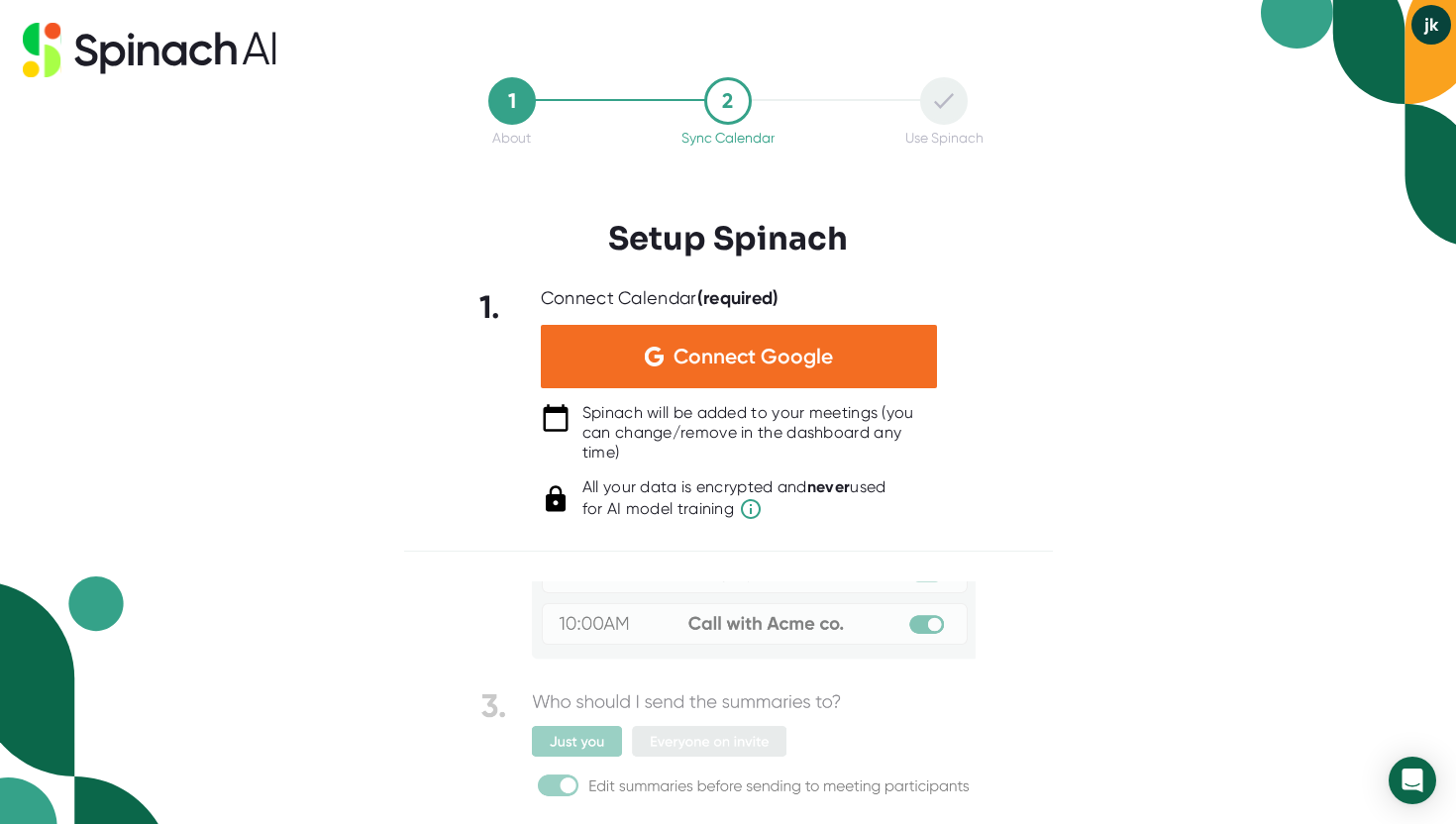 click at bounding box center [728, 602] 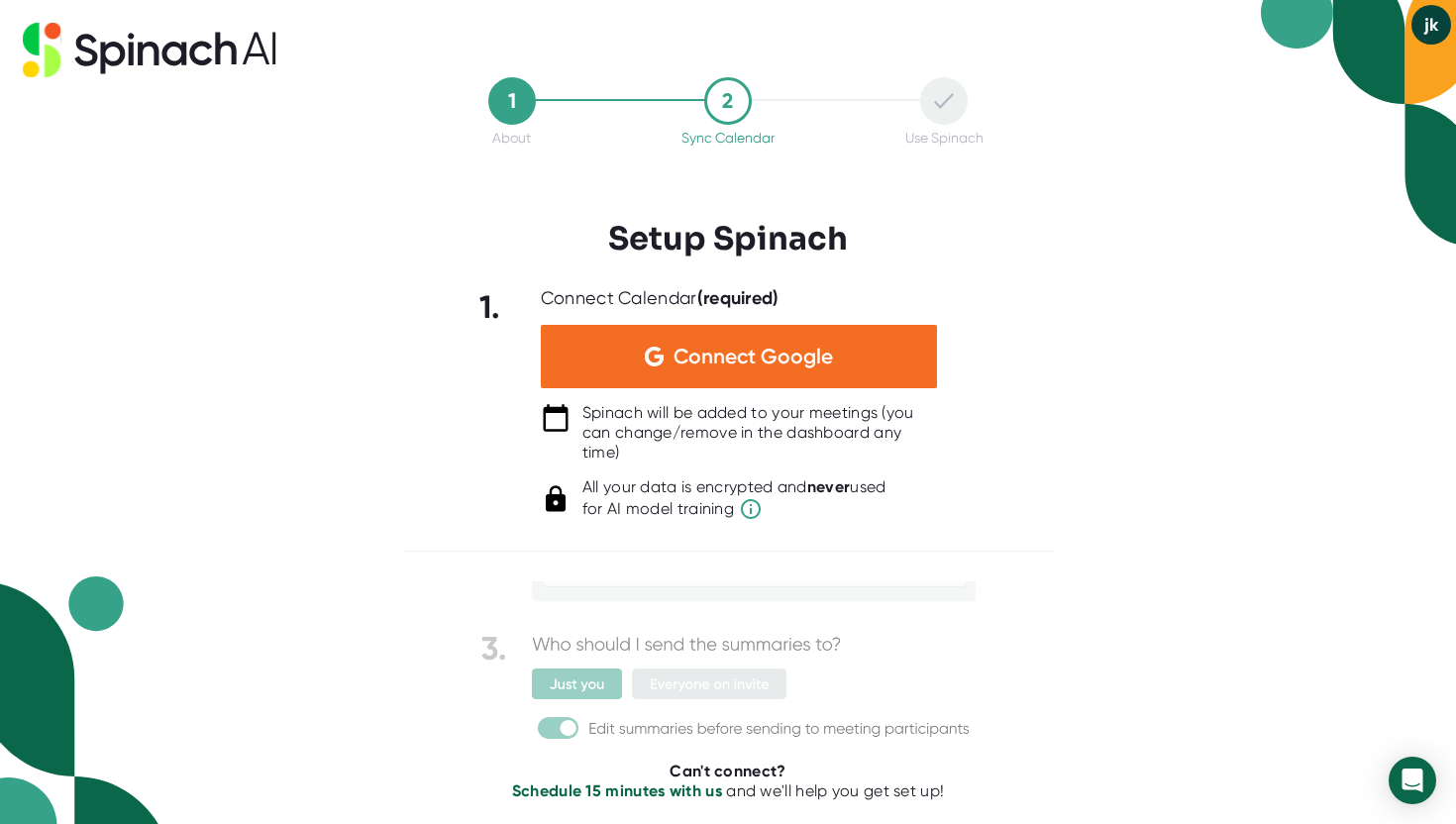 scroll, scrollTop: 240, scrollLeft: 0, axis: vertical 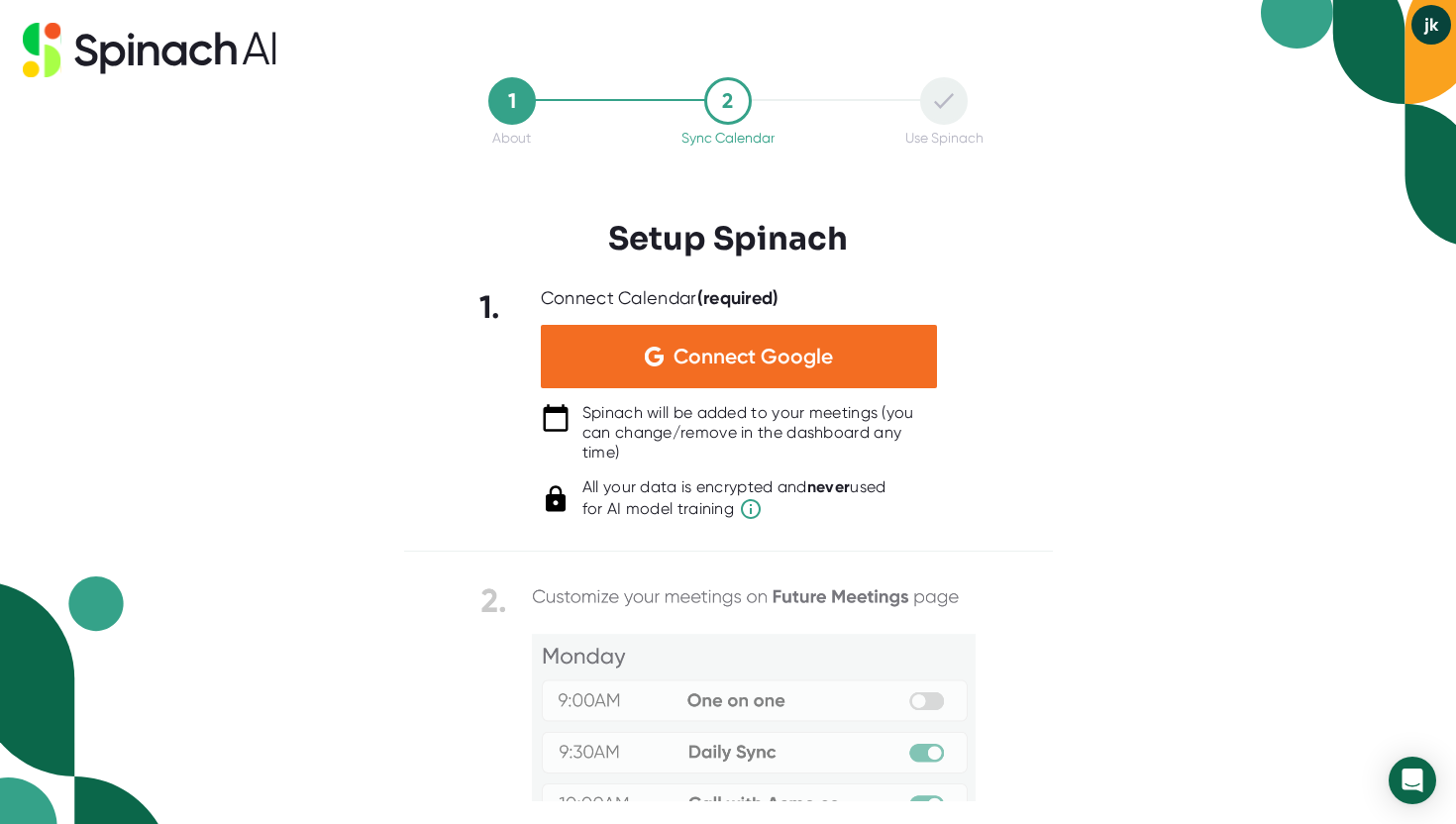 click at bounding box center [728, 782] 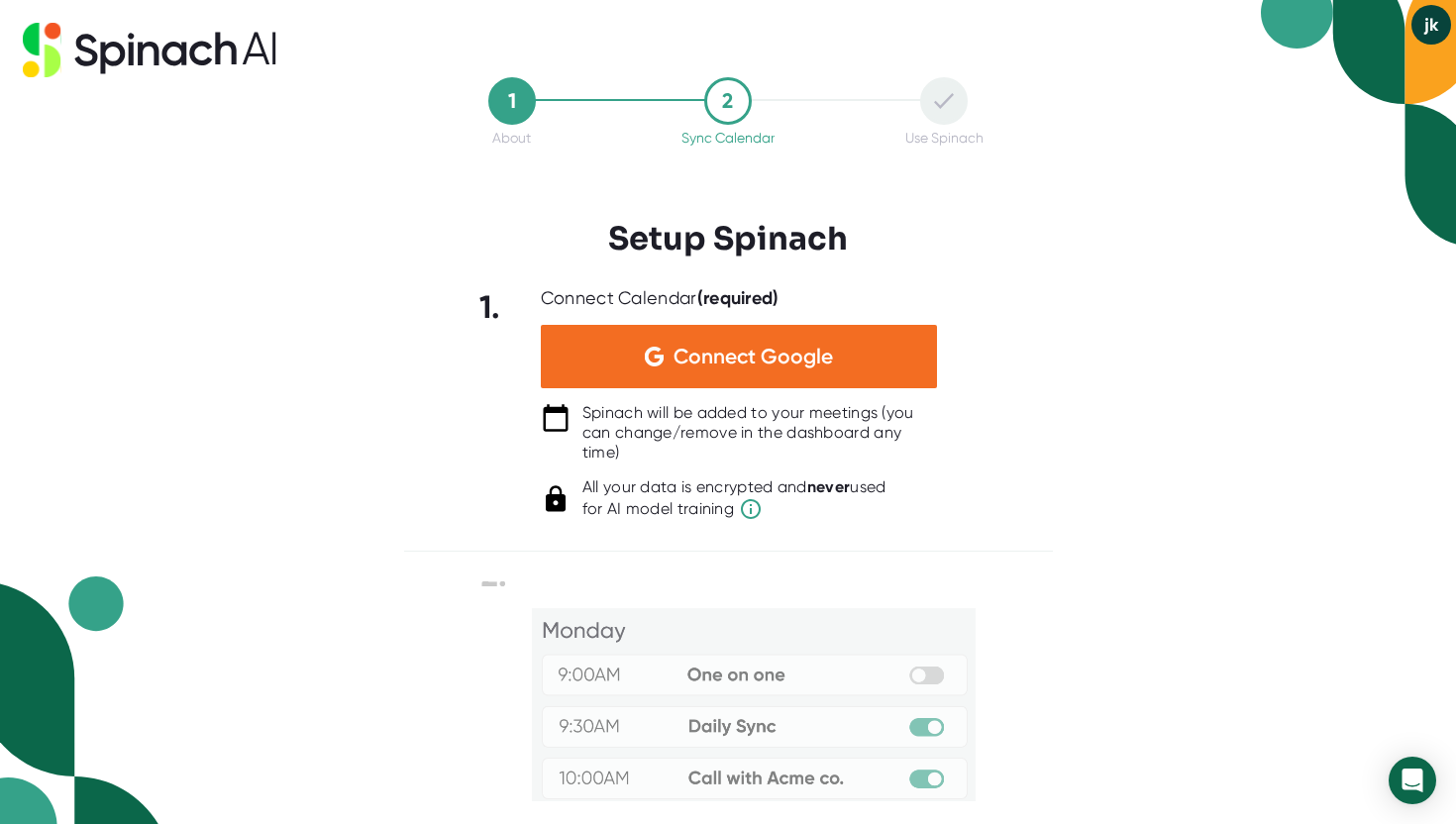 scroll, scrollTop: 0, scrollLeft: 0, axis: both 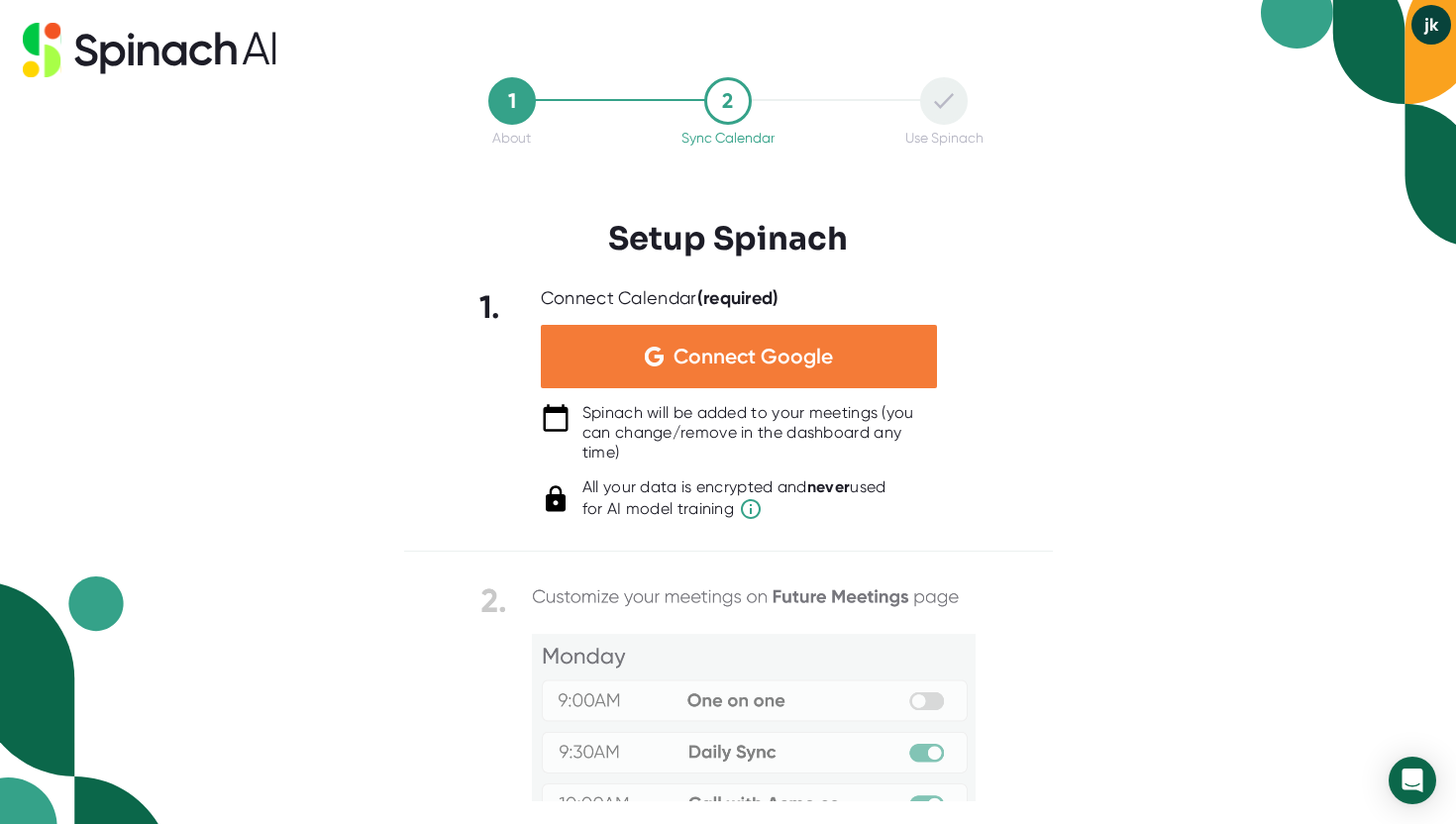 click on "Connect Google" at bounding box center (753, 357) 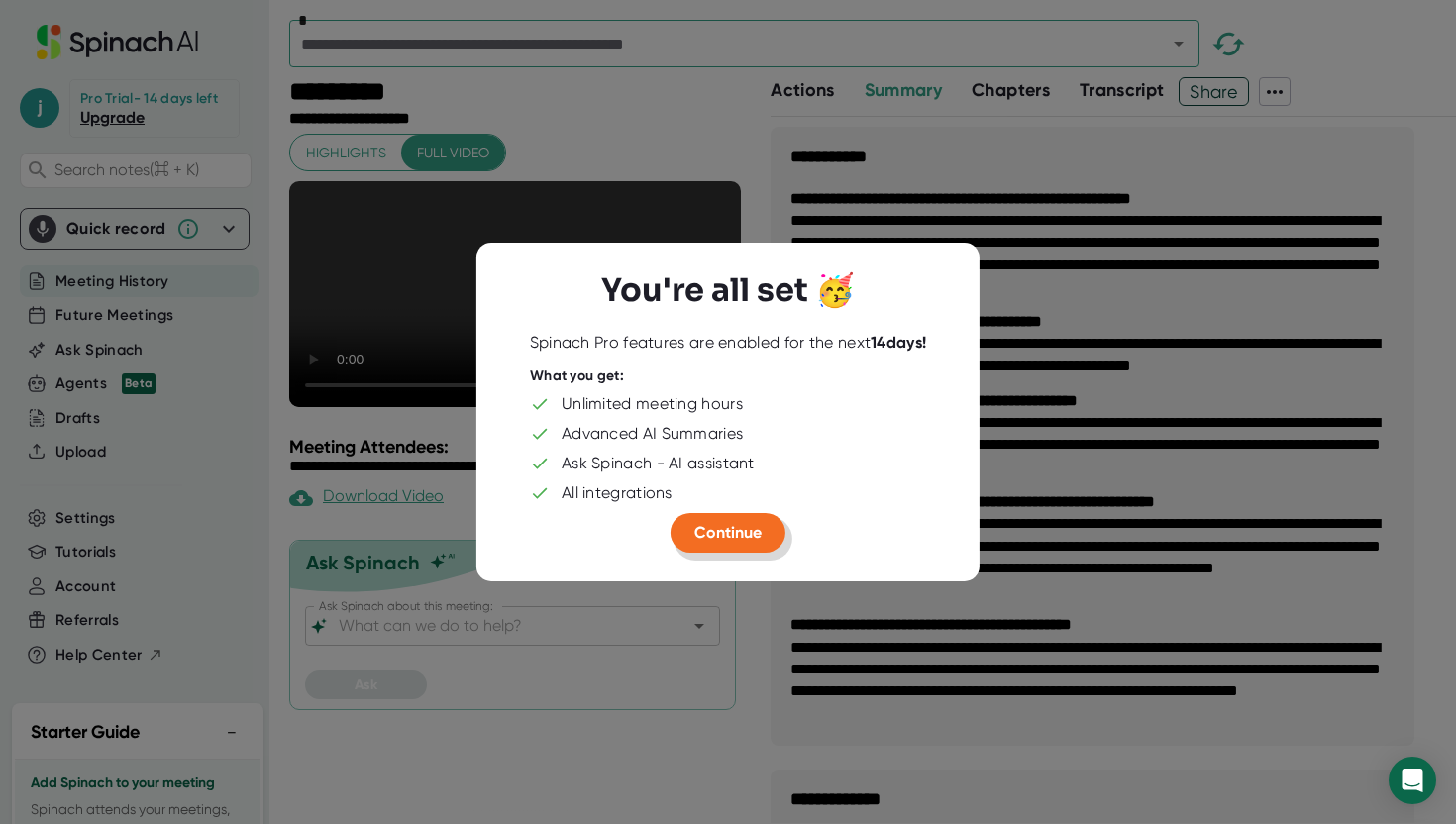 click on "Continue" at bounding box center [728, 533] 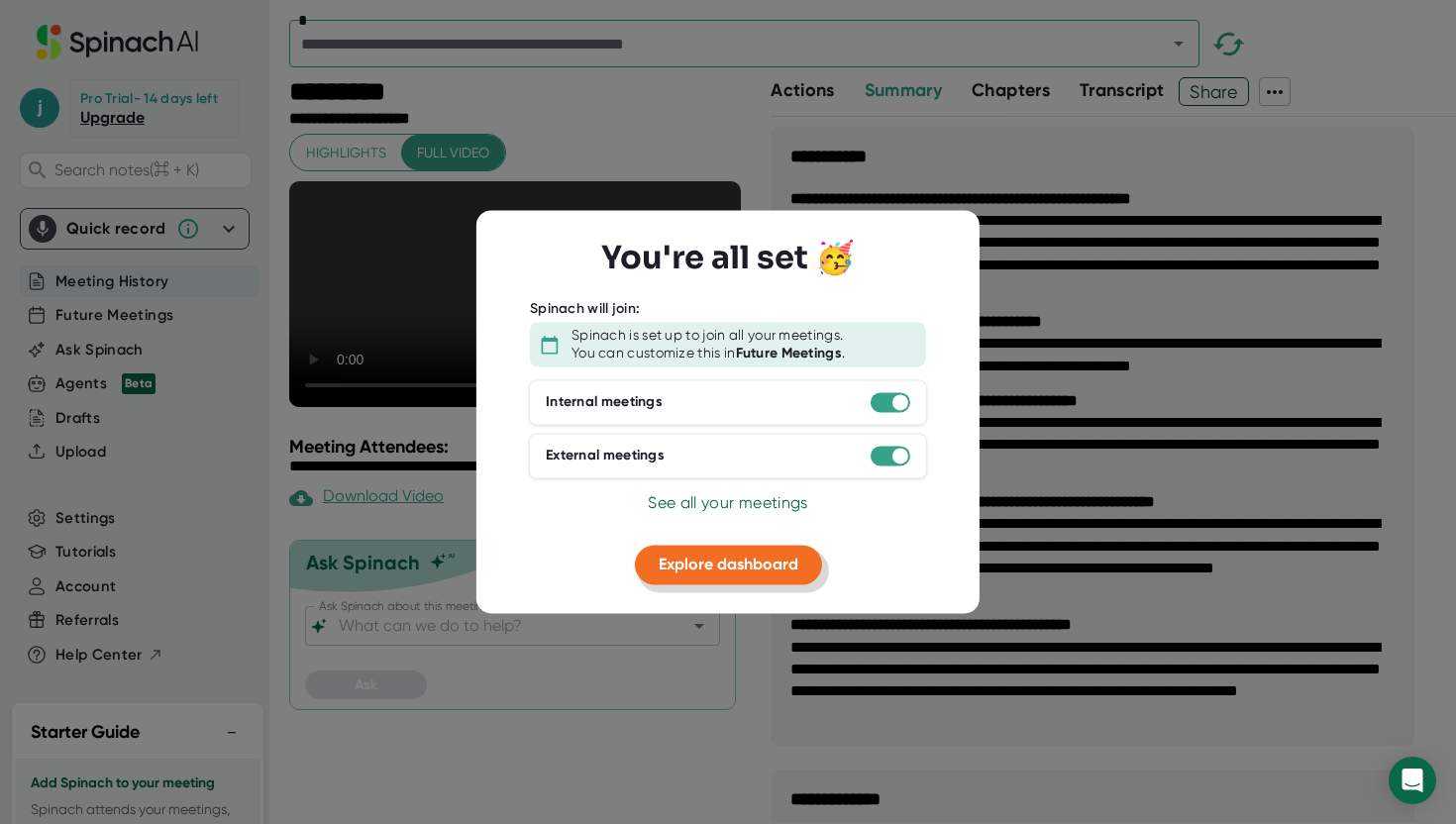 click on "Explore dashboard" at bounding box center (728, 564) 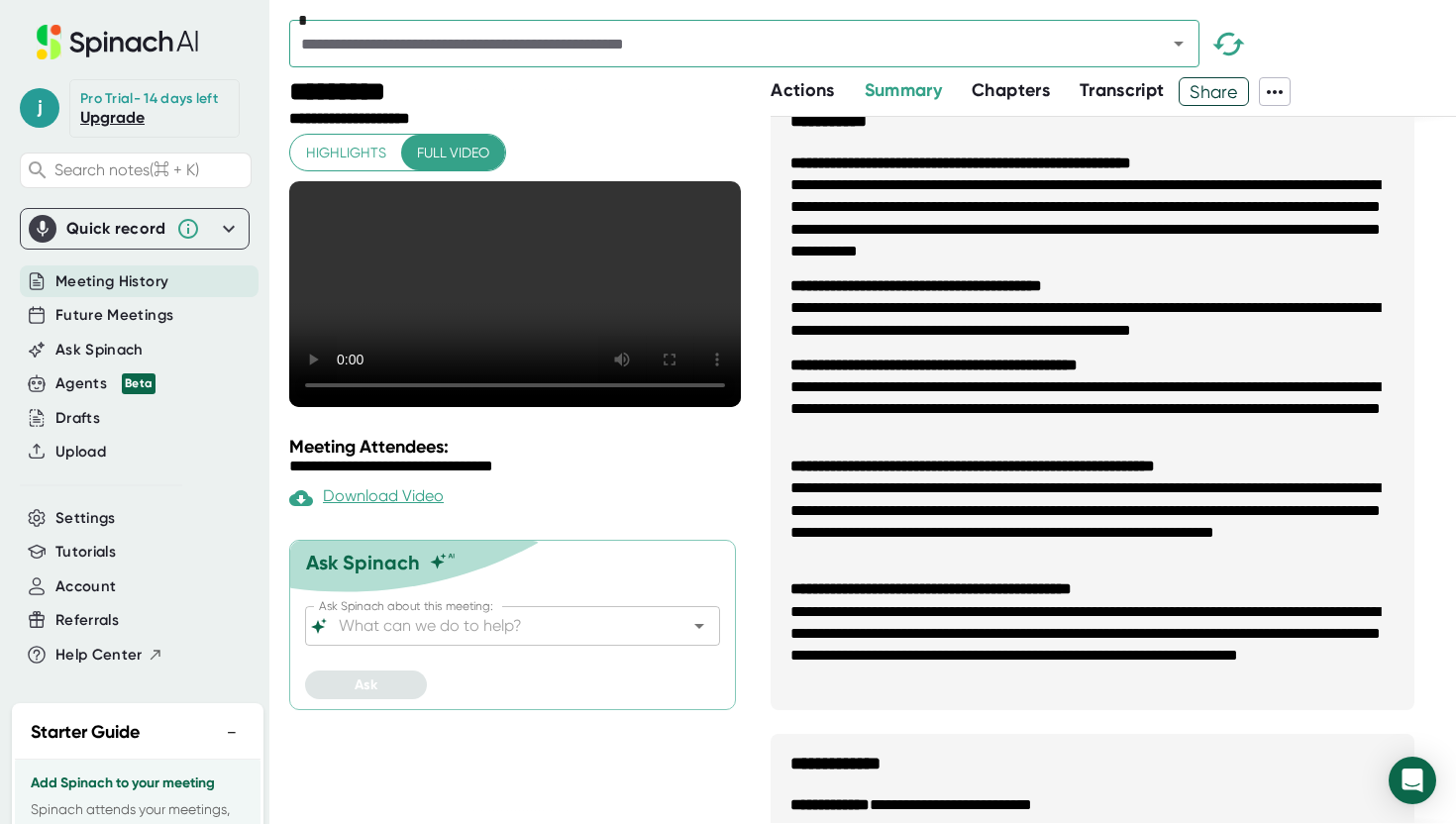 scroll, scrollTop: 0, scrollLeft: 0, axis: both 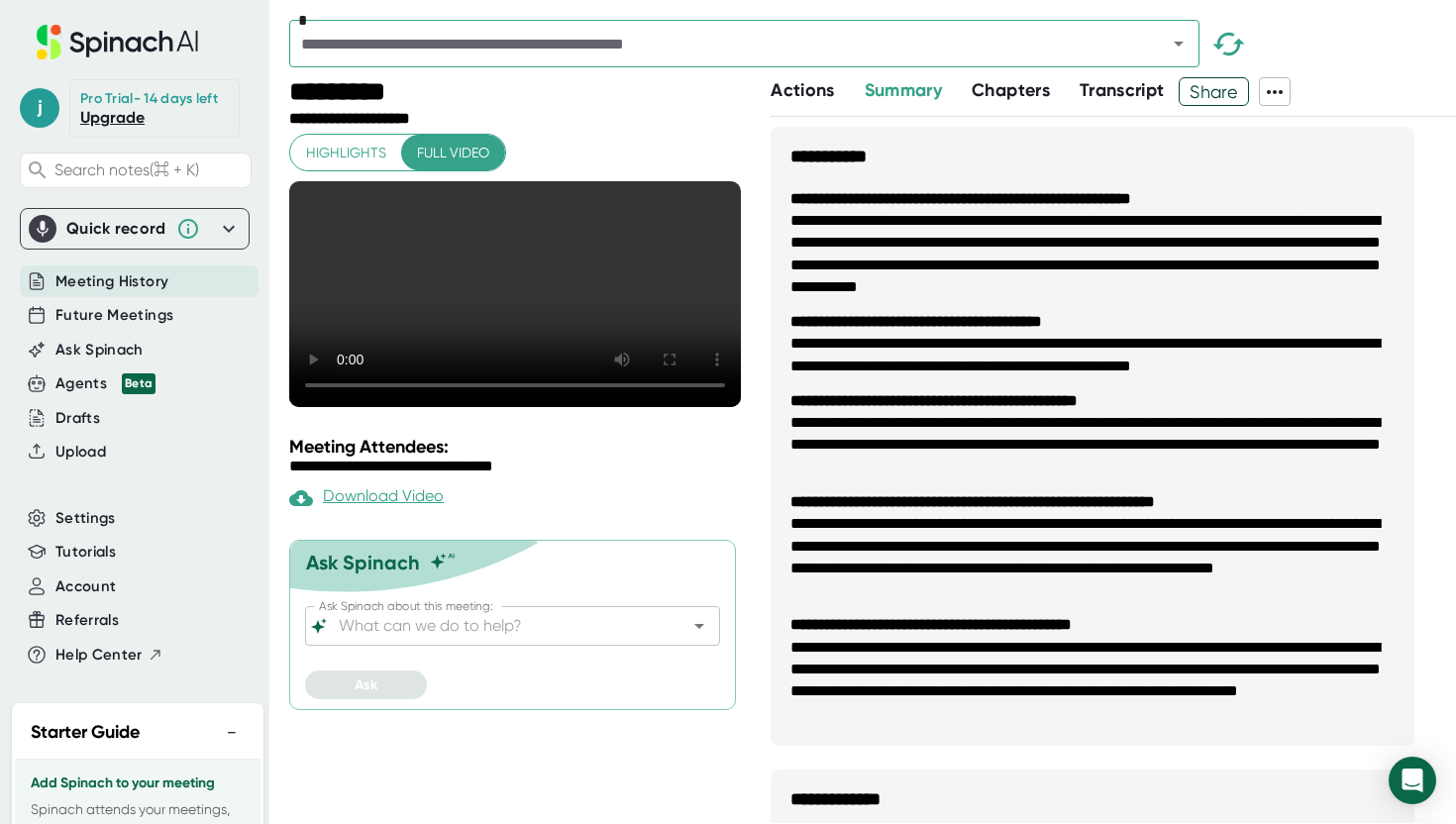 click on "Meeting History" at bounding box center [112, 281] 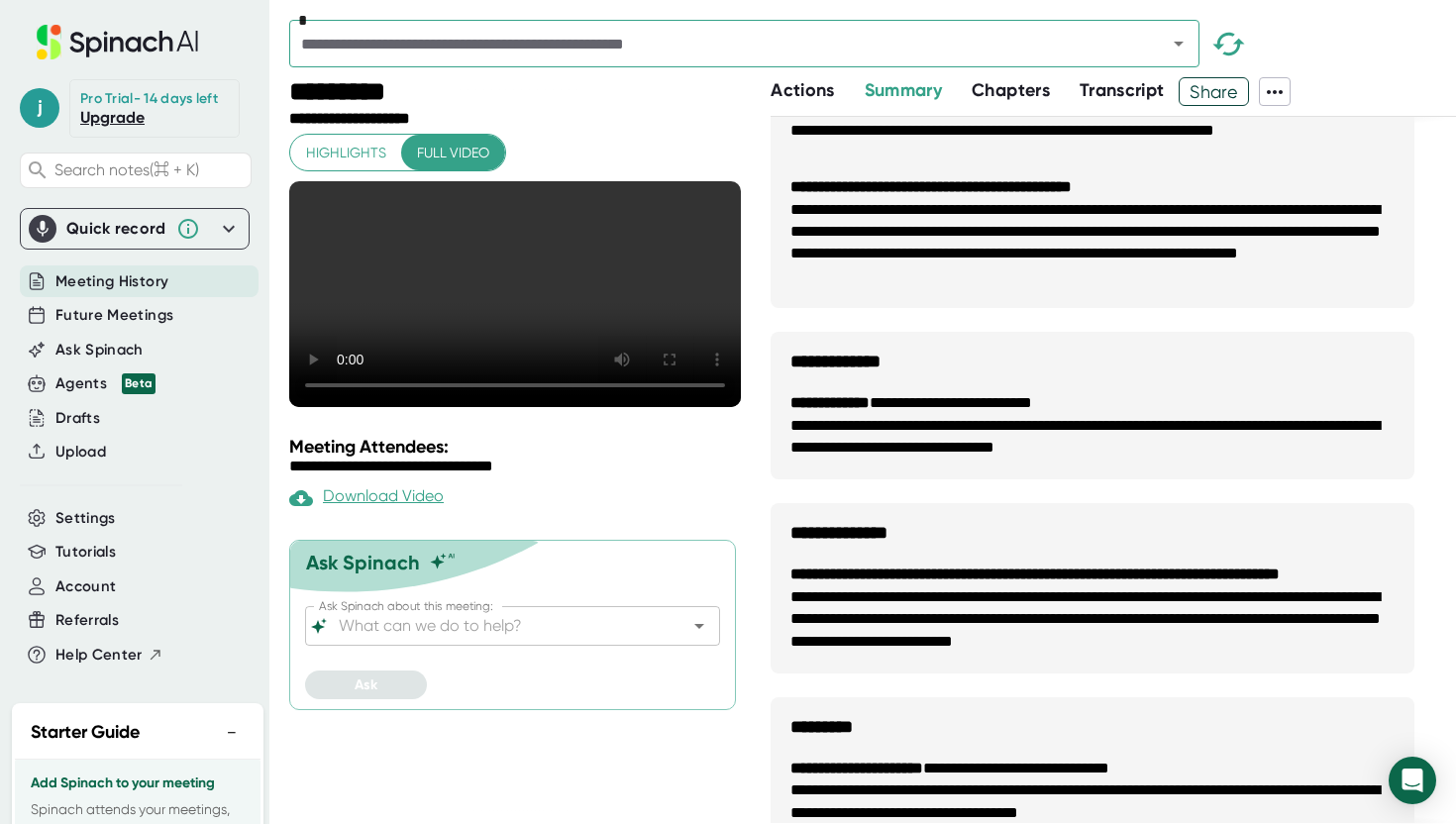 scroll, scrollTop: 0, scrollLeft: 0, axis: both 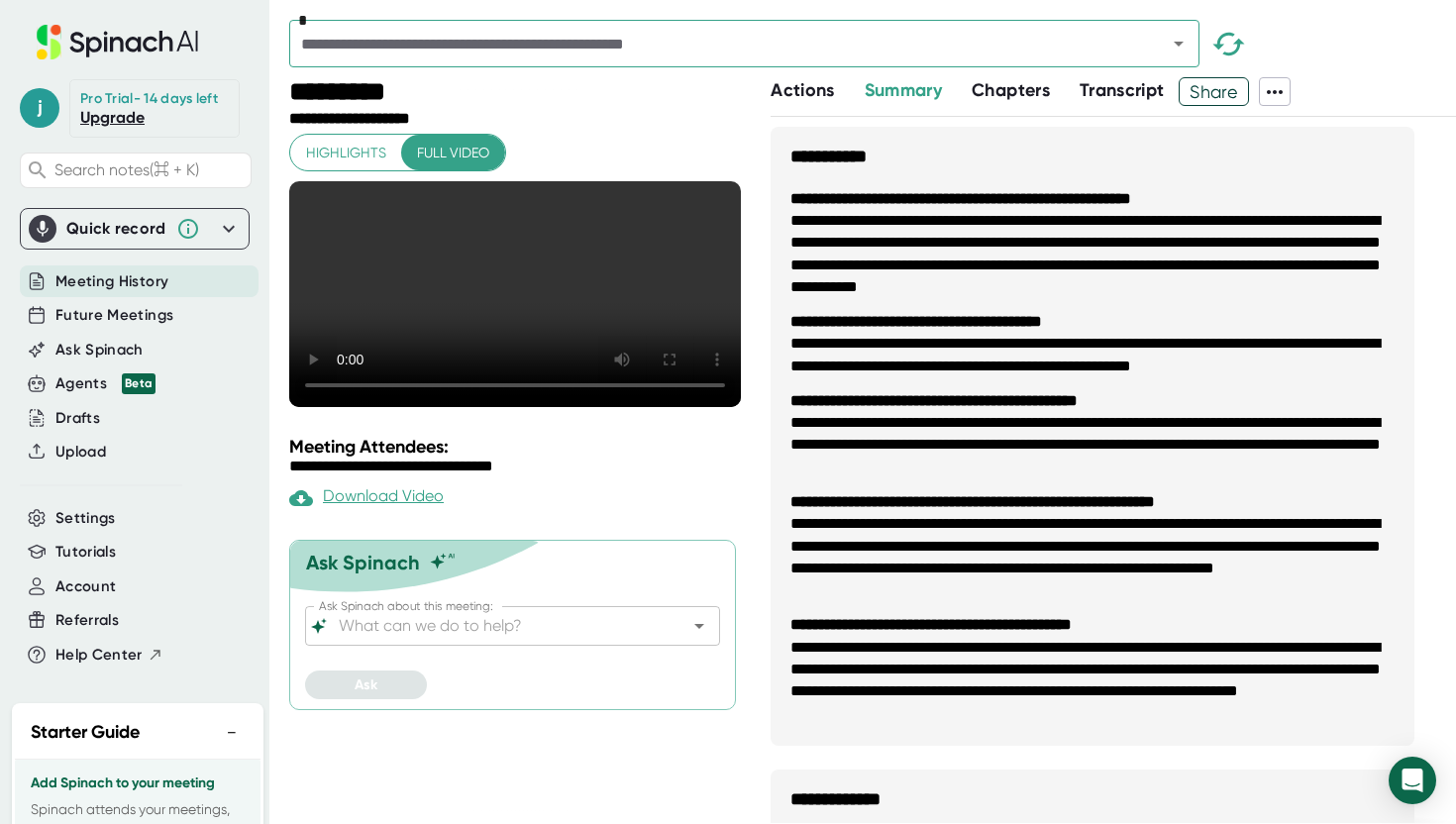 click on "*" at bounding box center (873, 49) 